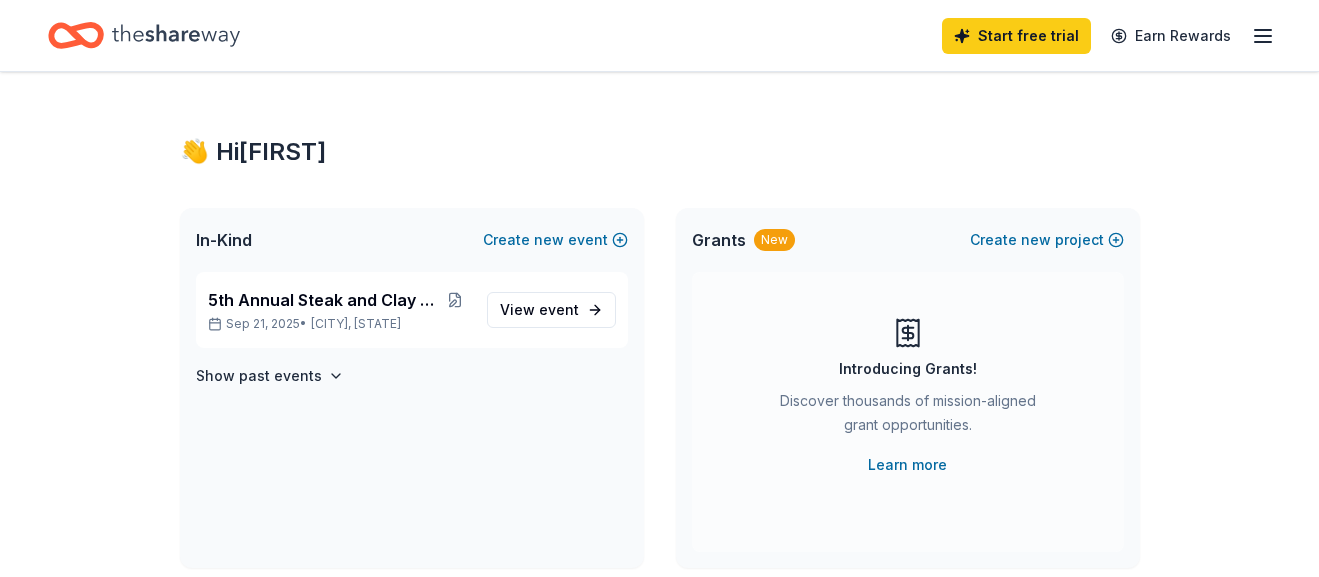 scroll, scrollTop: 0, scrollLeft: 0, axis: both 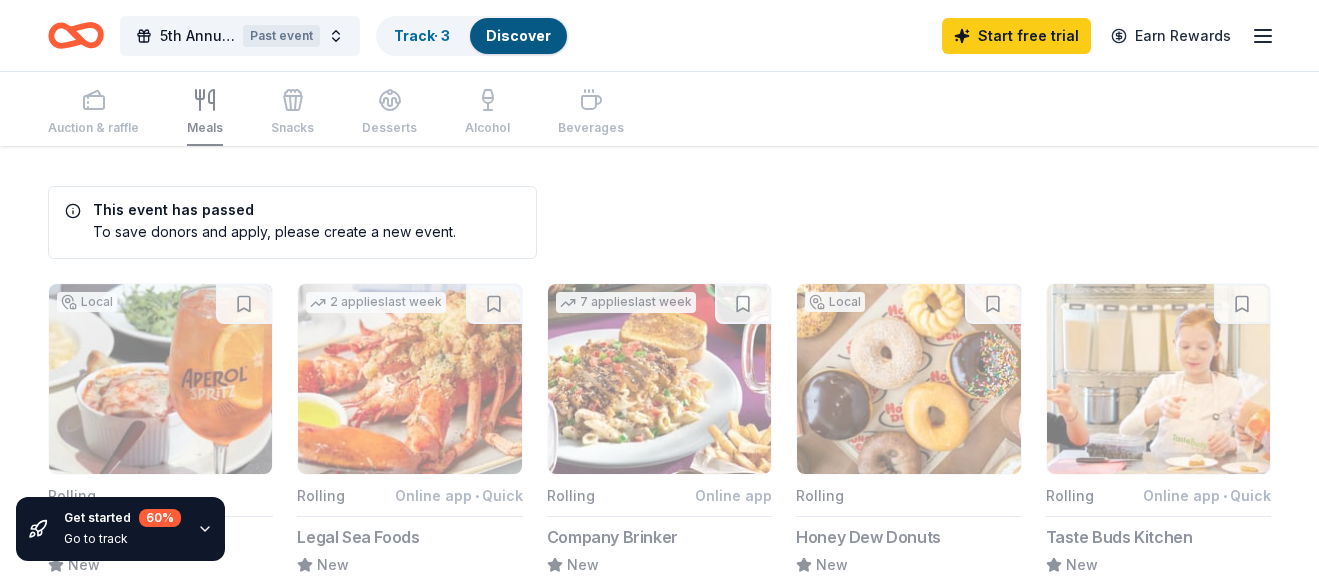 click on "This event has passed To save donors and apply, please create a new event. Local Rolling Angelo's Restaurant New Gift certificate 2   applies  last week Rolling Online app • Quick Legal Sea Foods New Food, gift card(s) 7   applies  last week Rolling Online app Company Brinker New Gift certificates, monetary, merchandise Local Rolling Honey Dew Donuts New Donation depends on request Rolling Online app • Quick Taste Buds Kitchen New Gift card(s) 6   applies  last week Rolling Target 4.3 Gift cards ($50-100 value, with a maximum donation of $500 per year) 2   applies  last week Rolling Online app First Watch 5.0 Food, gift card(s), monetary support 3   applies  last week Rolling Walmart 4.3 Gift card(s), products sold at Walmart 4   applies  last week Rolling Online app • Quick Cabot Creamery 4.3 Dairy product(s), gift card(s), merchandise 1   apply  last week Rolling Quick Subway 5.0 Food, gift card(s) 3   applies  last week Rolling Online app • Quick Pepe's Pizzeria New Food, gift card(s) 2   applies 2" at bounding box center (659, 1104) 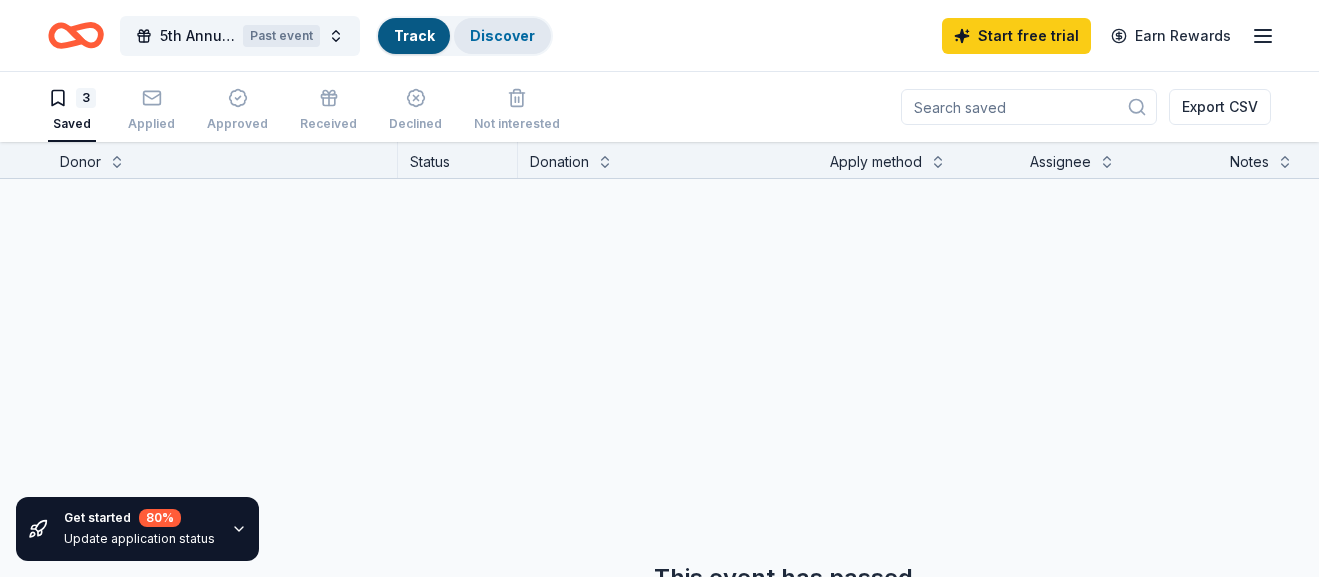 scroll, scrollTop: 1, scrollLeft: 0, axis: vertical 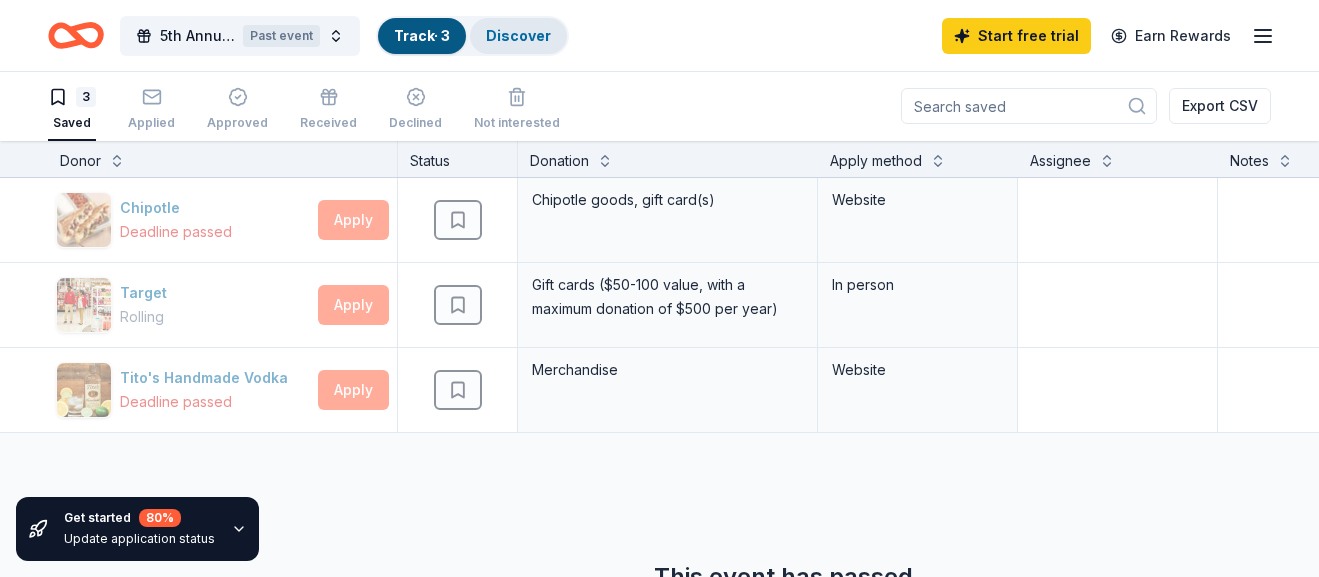 click on "Discover" at bounding box center (518, 35) 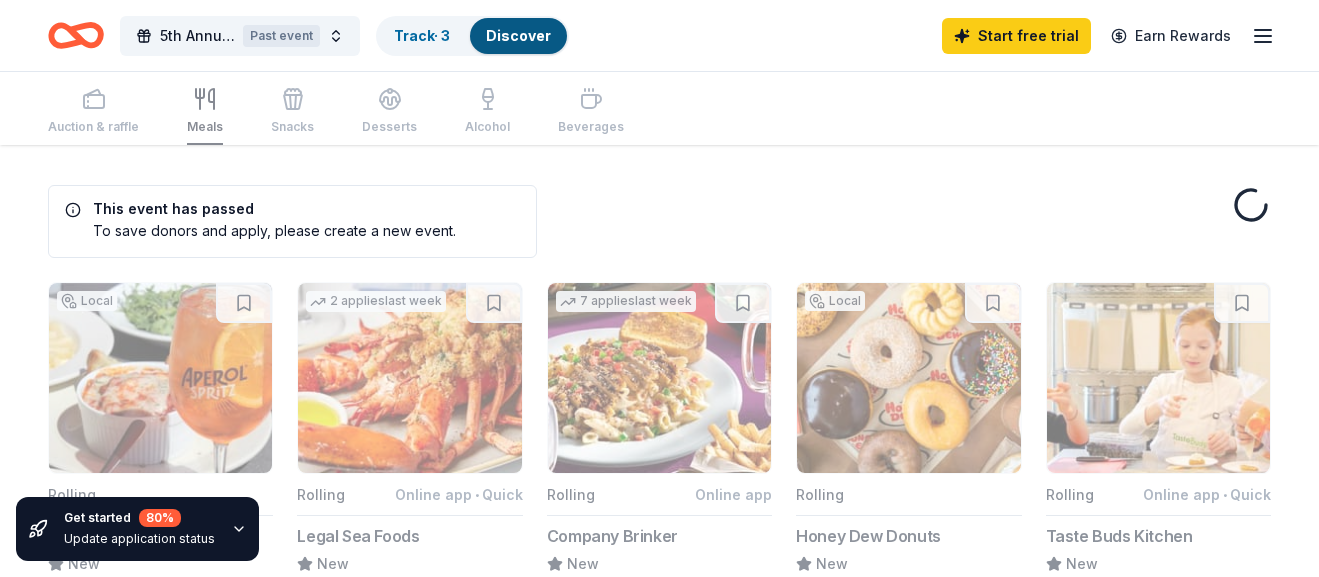 scroll, scrollTop: 0, scrollLeft: 0, axis: both 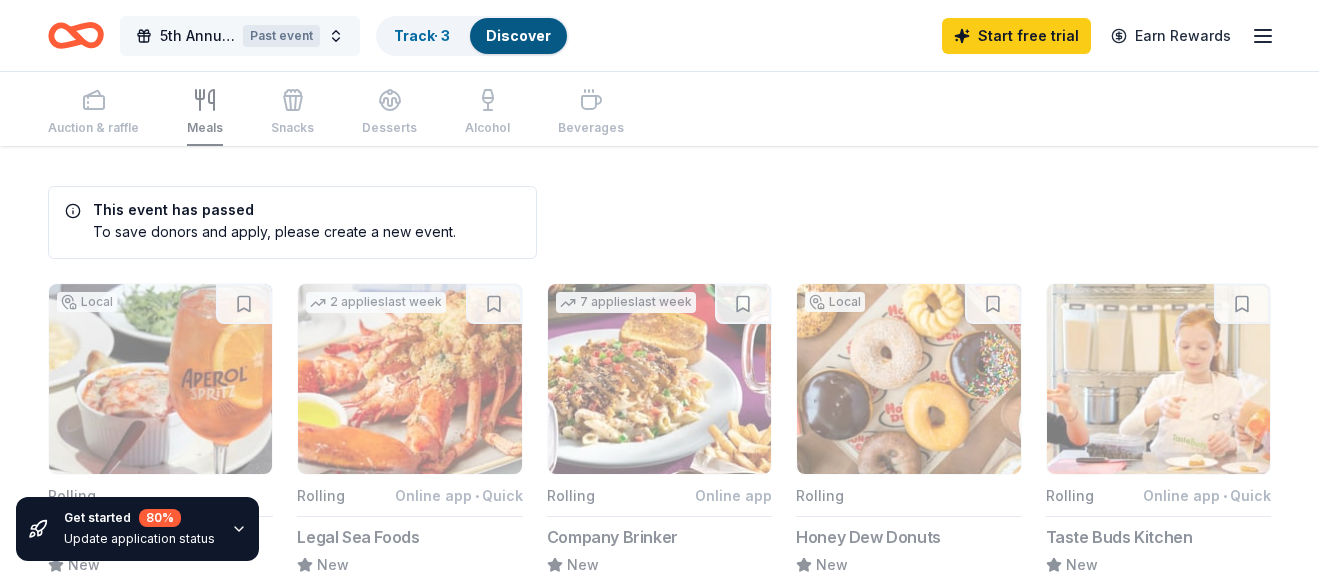 click on "Past event" at bounding box center (281, 36) 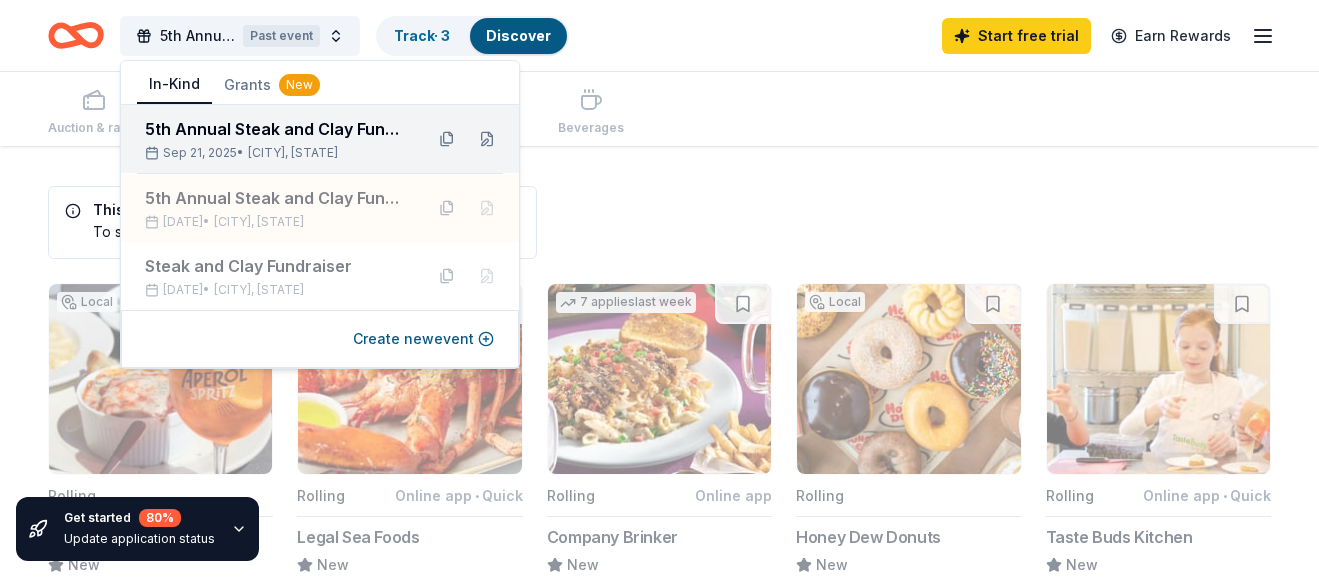 click on "5th Annual Steak and Clay Fundraiser" at bounding box center (276, 129) 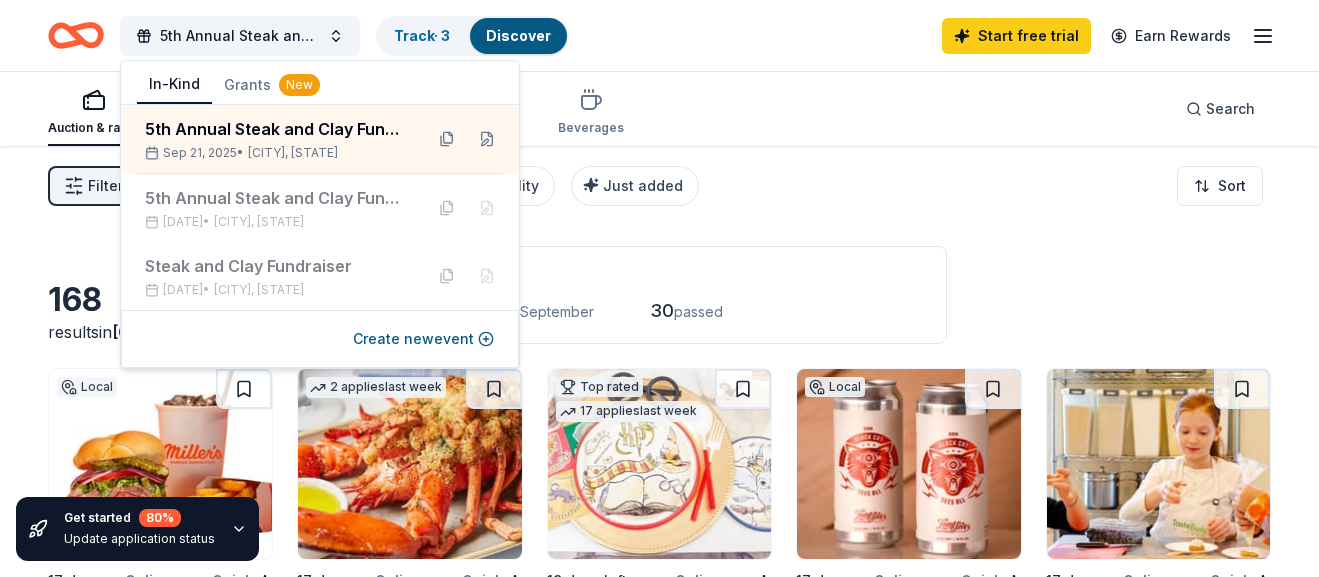 click on "Auction & raffle Meals Snacks Desserts Alcohol Beverages Search" at bounding box center (659, 109) 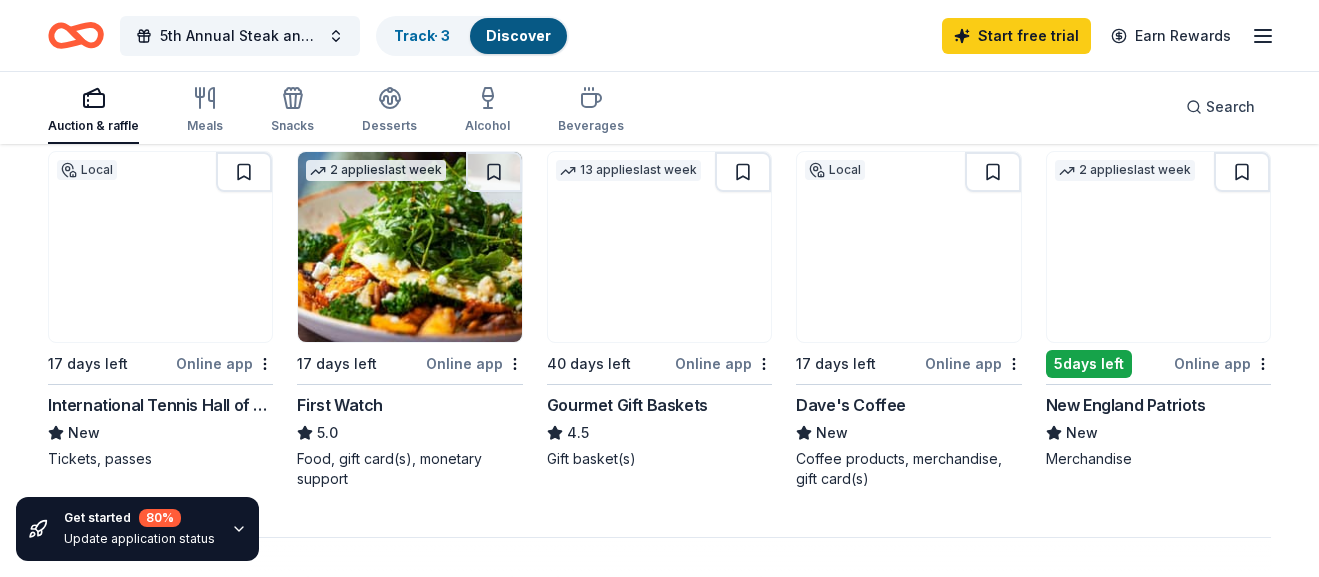 scroll, scrollTop: 1385, scrollLeft: 0, axis: vertical 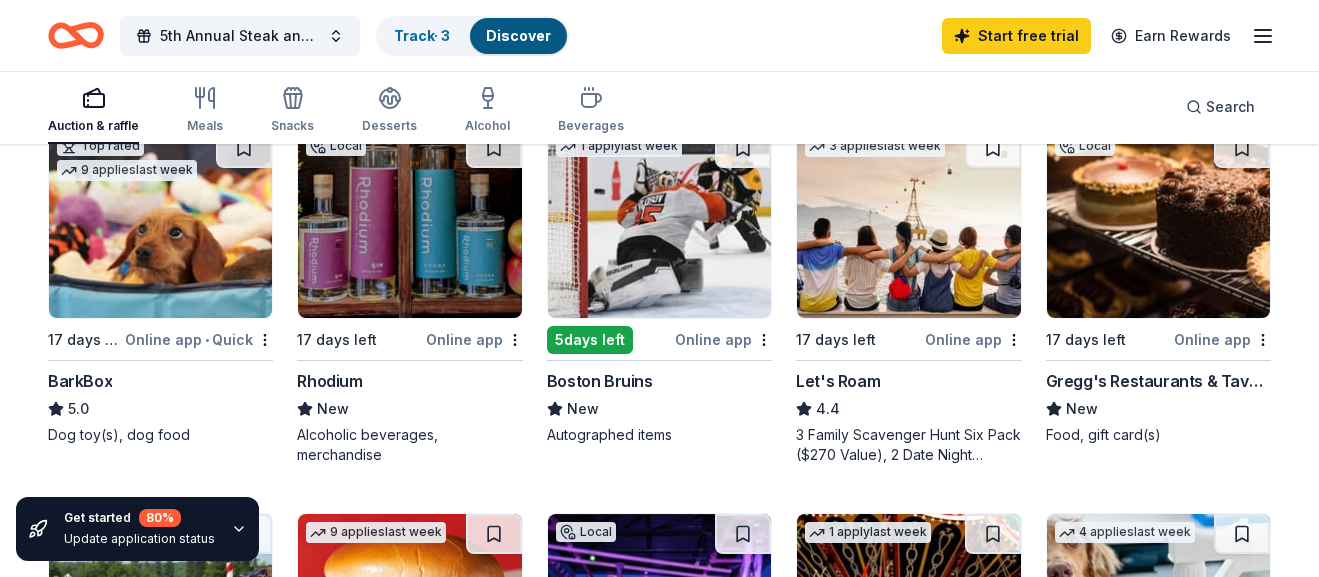 click at bounding box center [1158, 223] 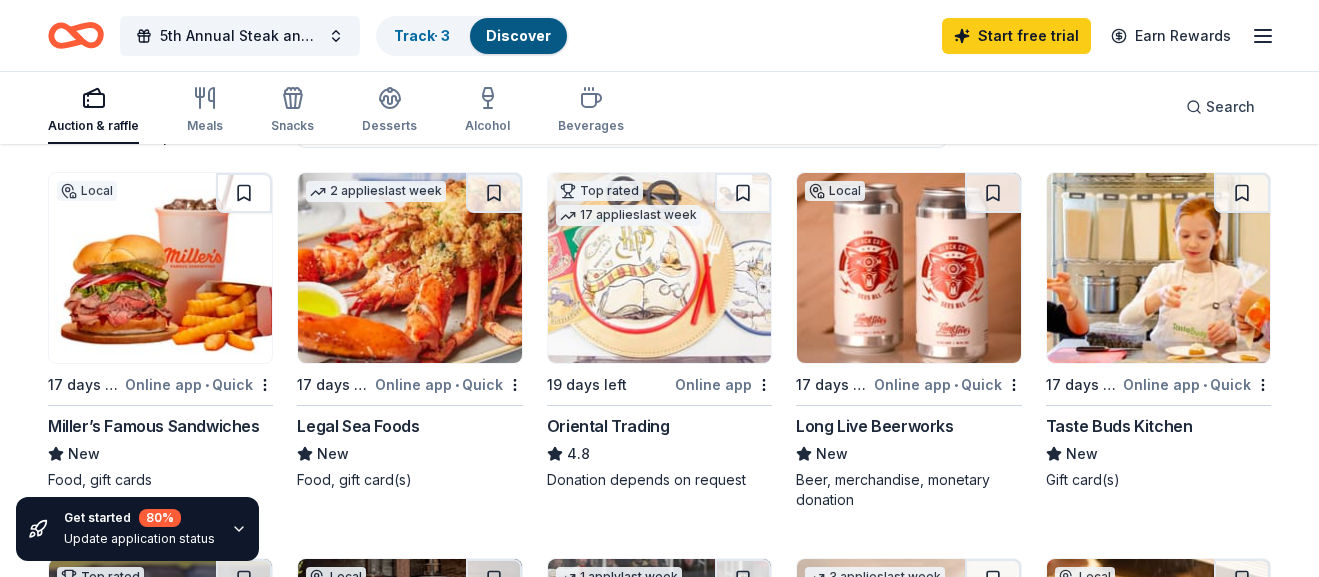 scroll, scrollTop: 181, scrollLeft: 0, axis: vertical 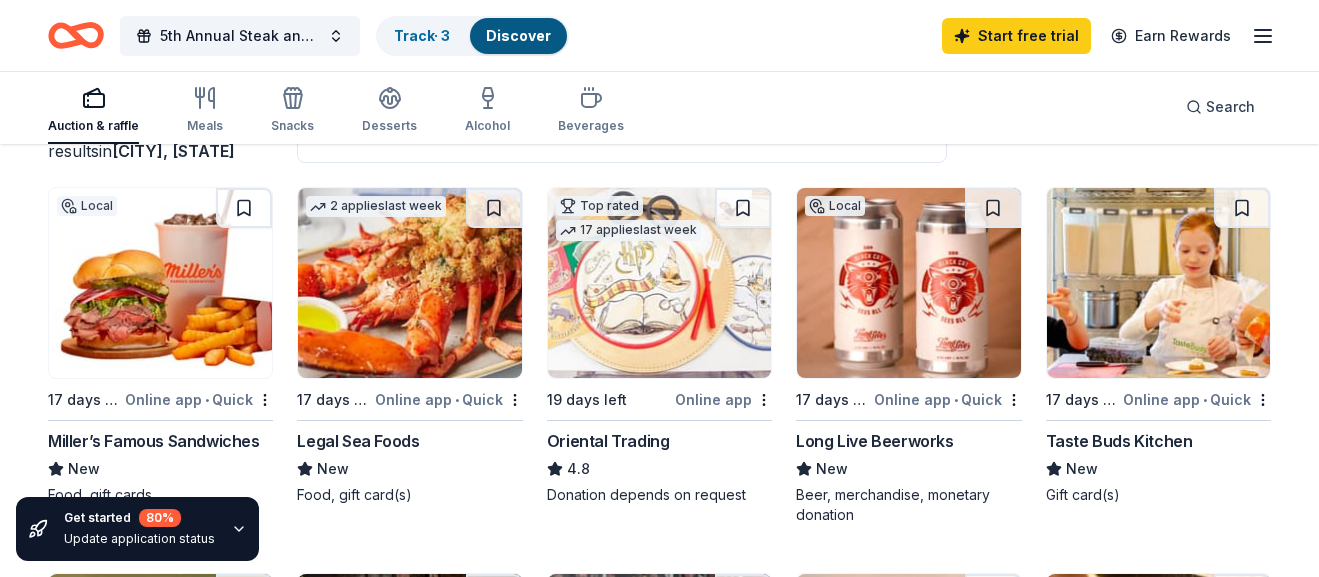 click at bounding box center [908, 283] 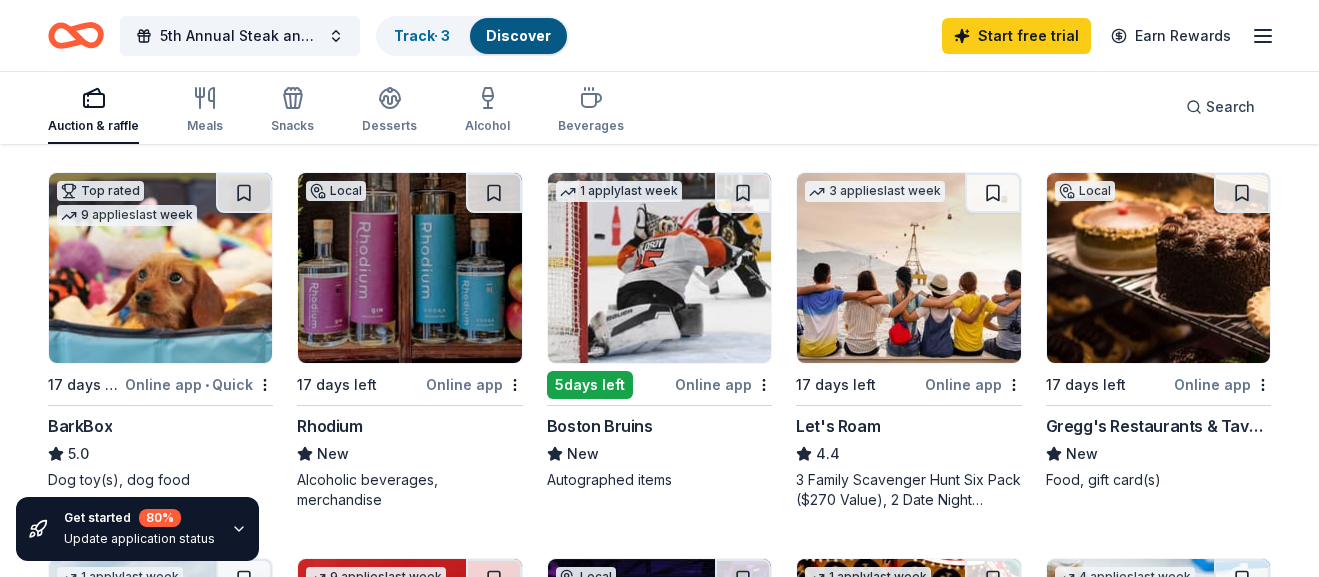 scroll, scrollTop: 577, scrollLeft: 0, axis: vertical 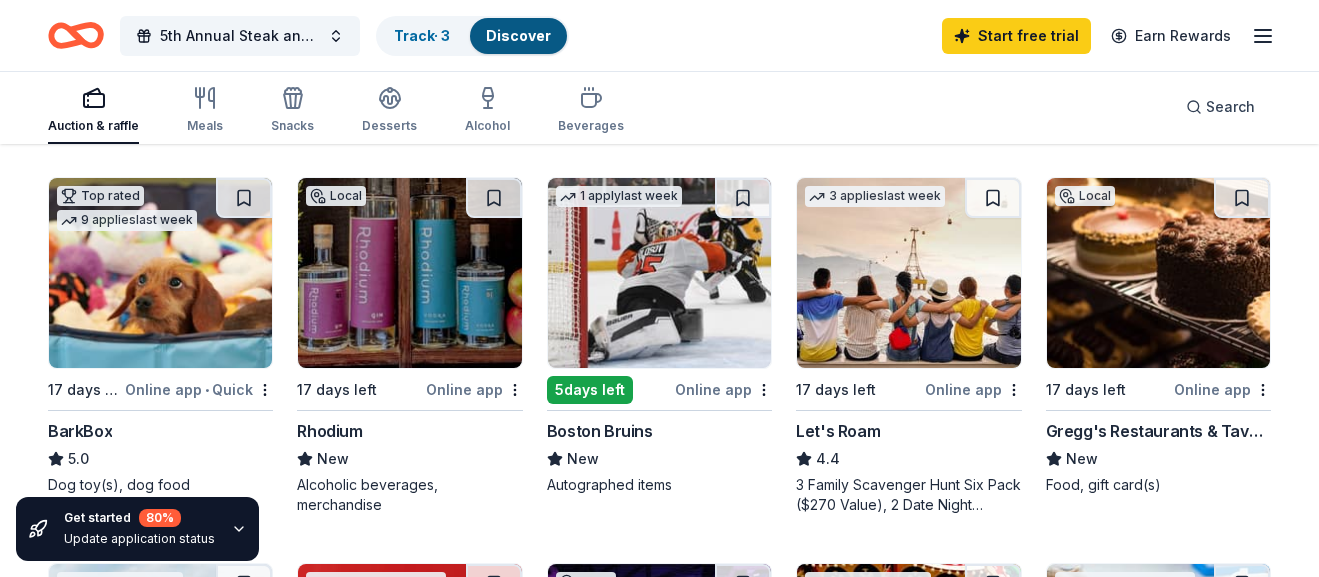 click at bounding box center (409, 273) 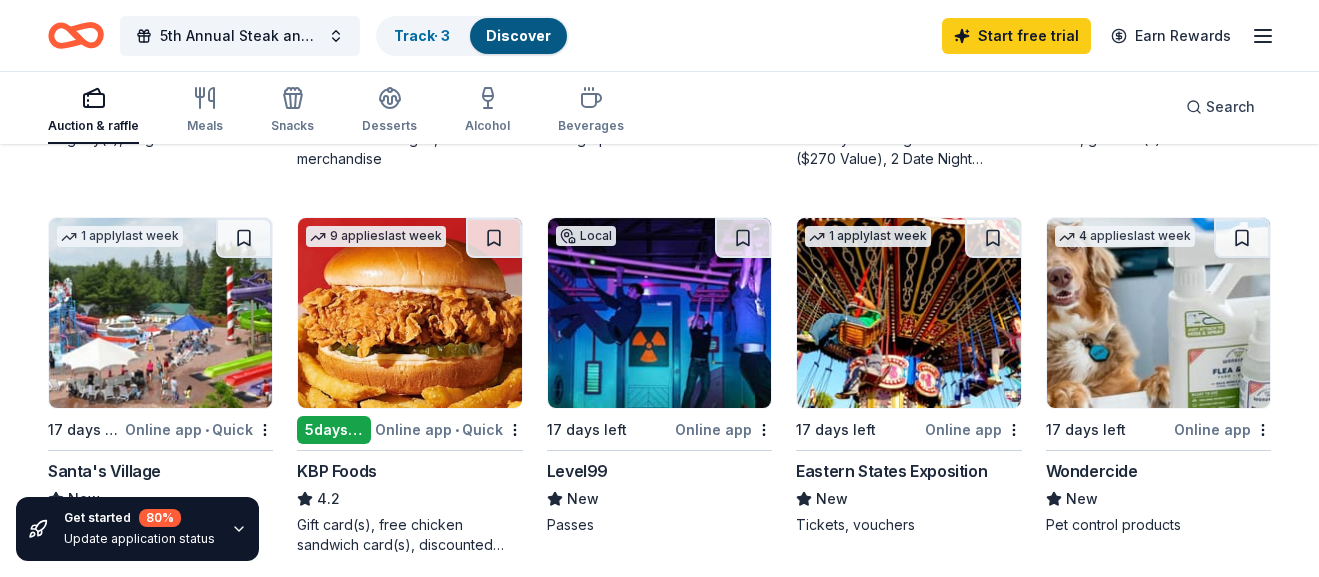 scroll, scrollTop: 938, scrollLeft: 0, axis: vertical 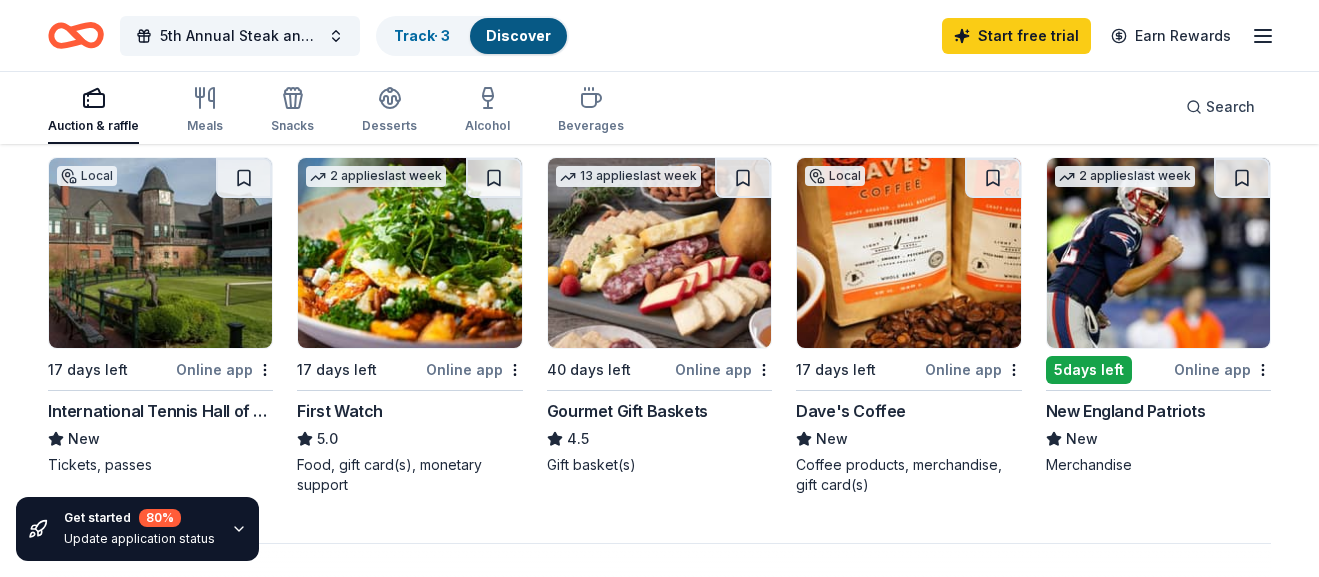 click at bounding box center [908, 253] 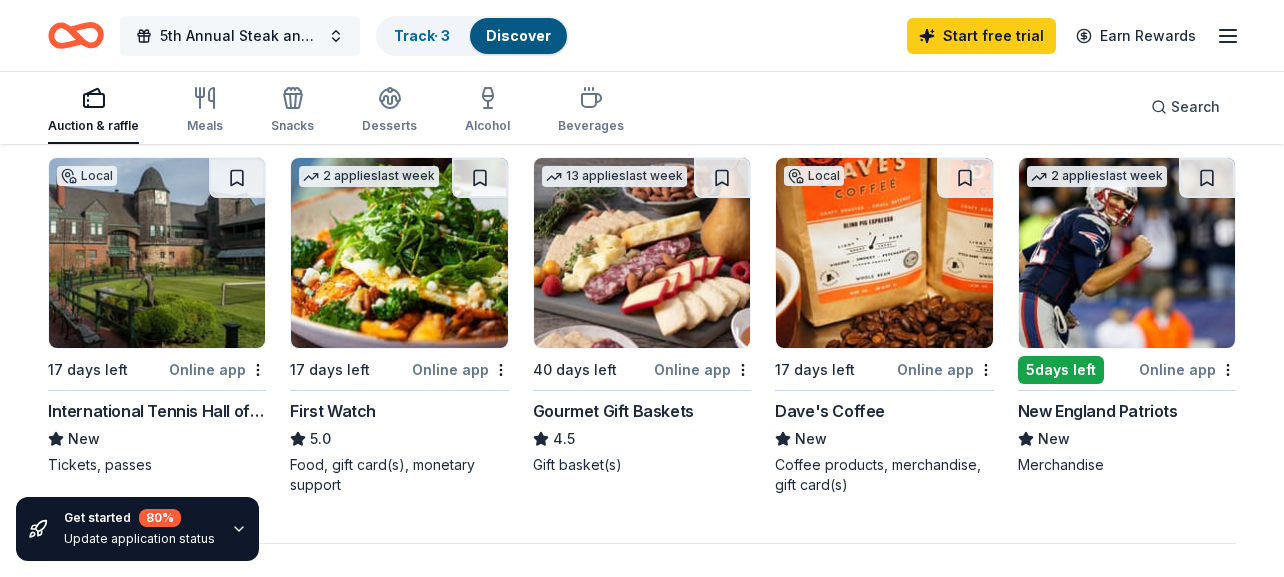 click on "5th Annual Steak and Clay Fundraiser" at bounding box center (240, 36) 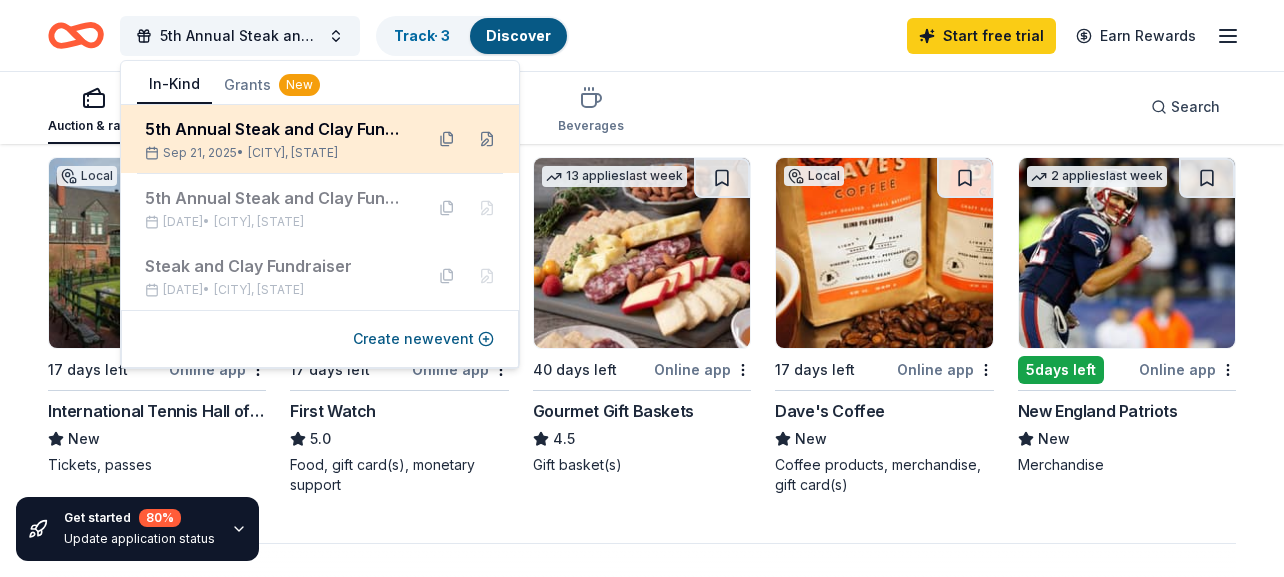 click on "Sep 21, 2025  •  Burrillville, RI" at bounding box center (276, 153) 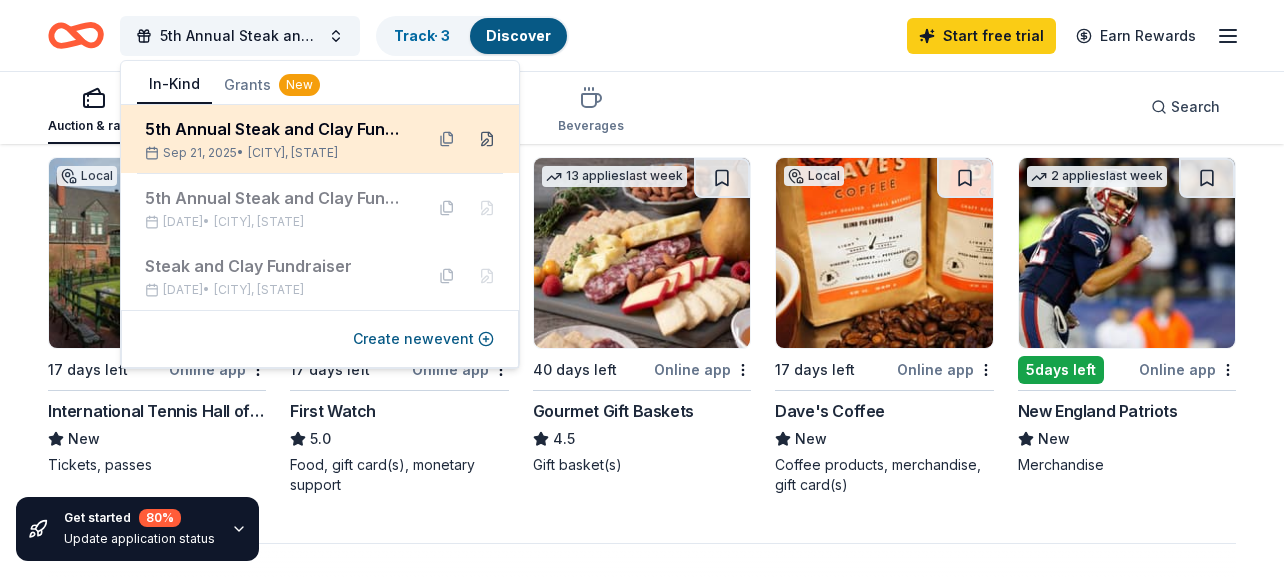 click at bounding box center (487, 139) 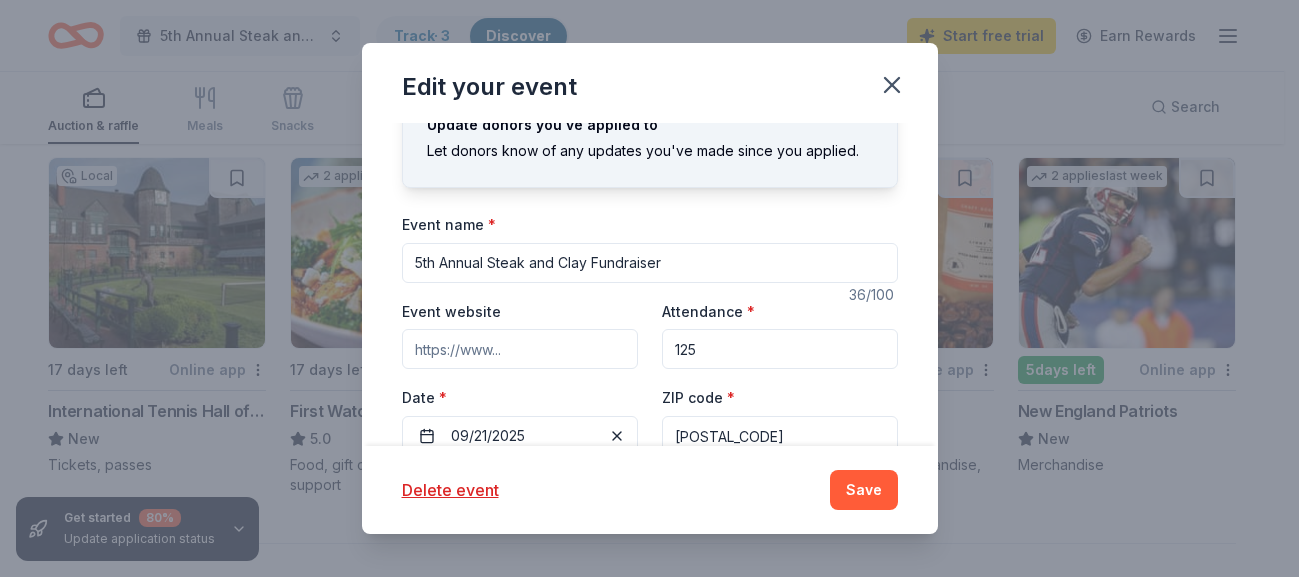 scroll, scrollTop: 0, scrollLeft: 0, axis: both 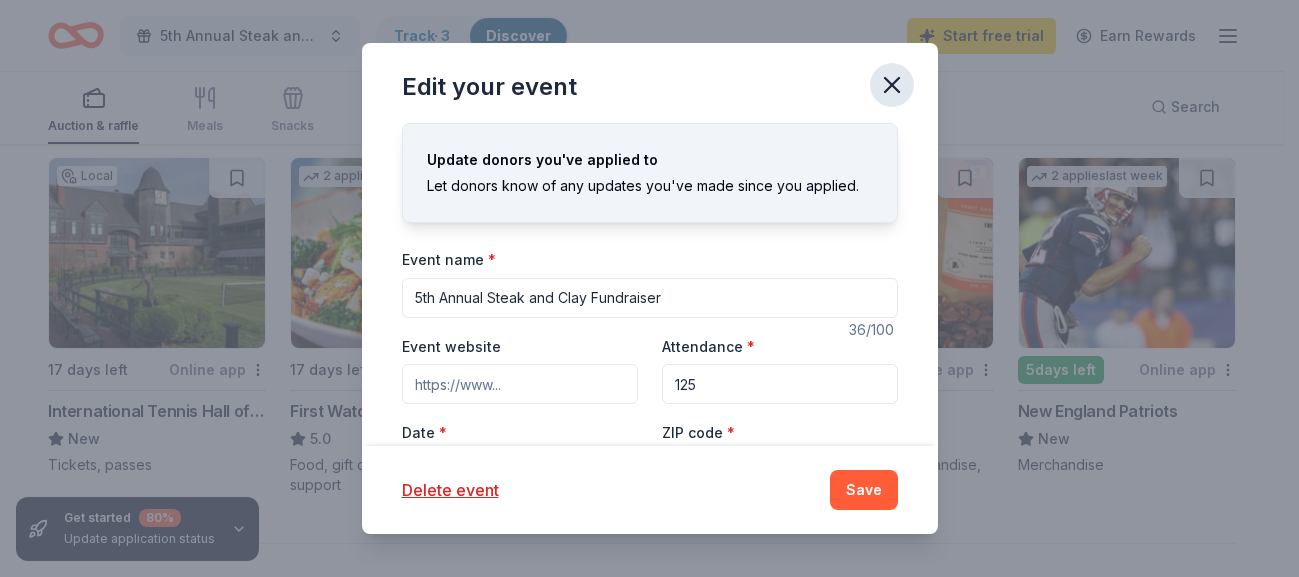 click 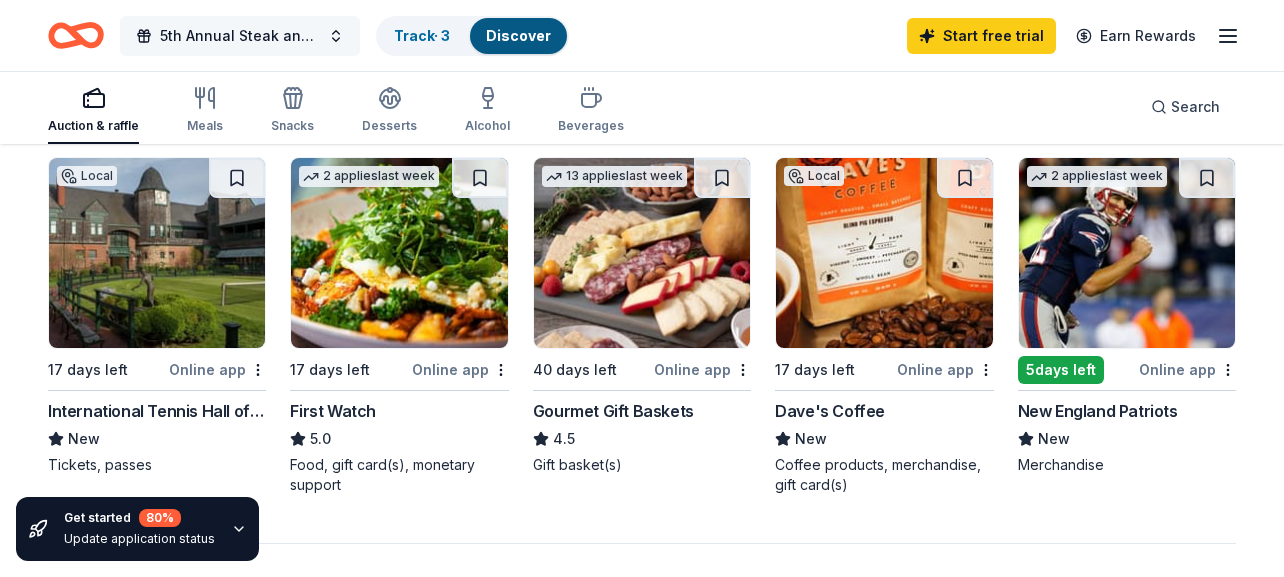 click on "5th Annual Steak and Clay Fundraiser" at bounding box center (240, 36) 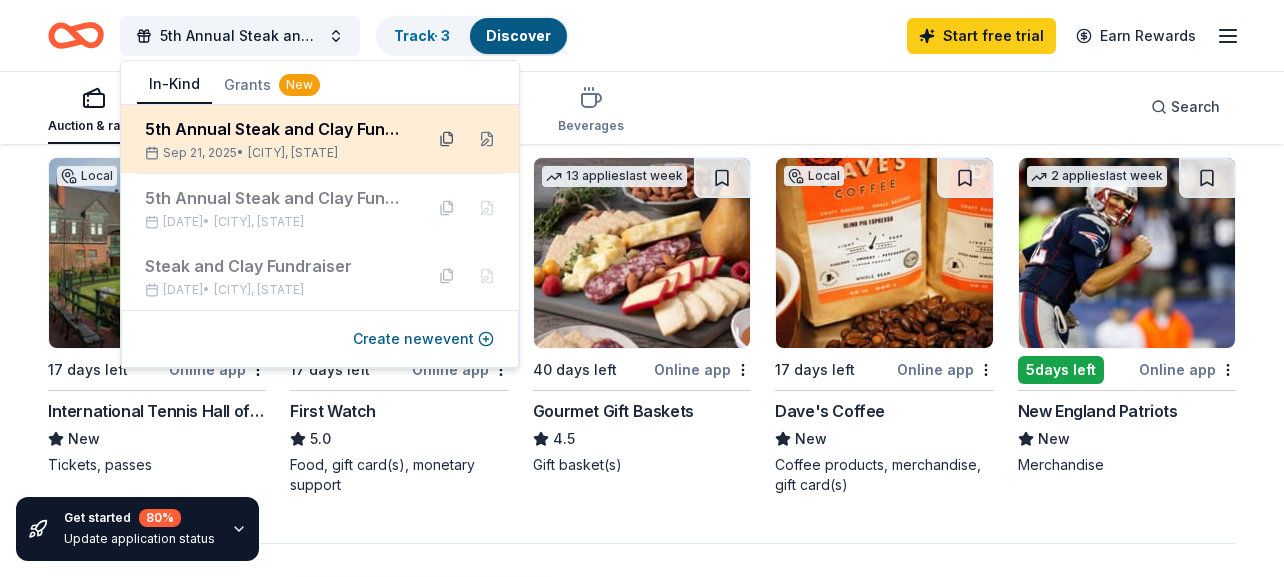 click at bounding box center [447, 139] 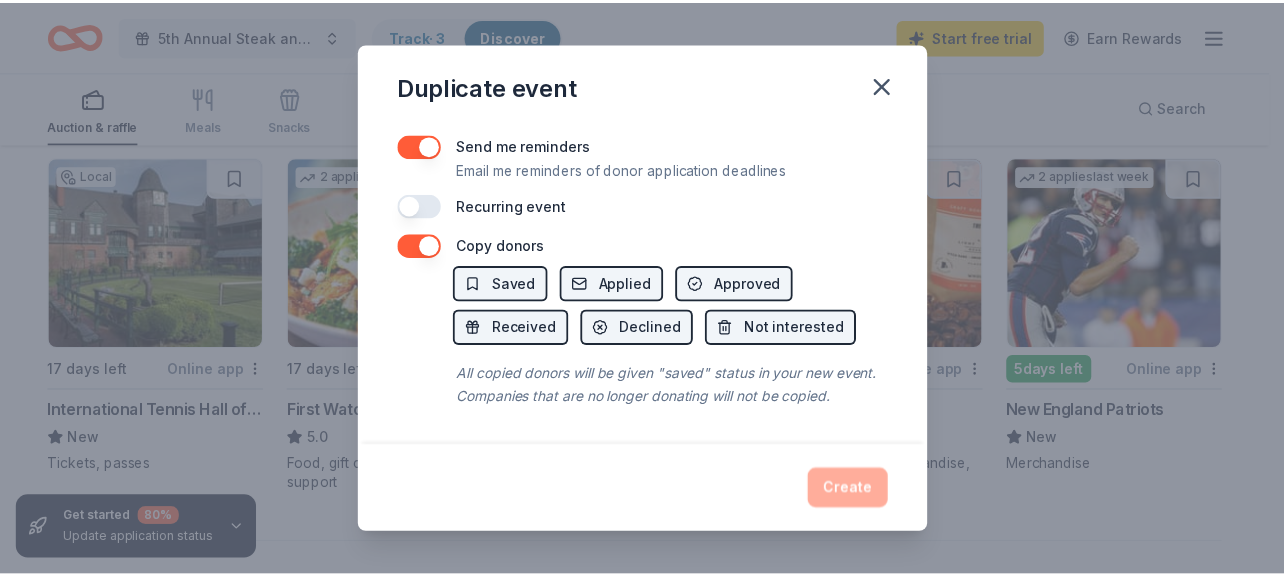 scroll, scrollTop: 0, scrollLeft: 0, axis: both 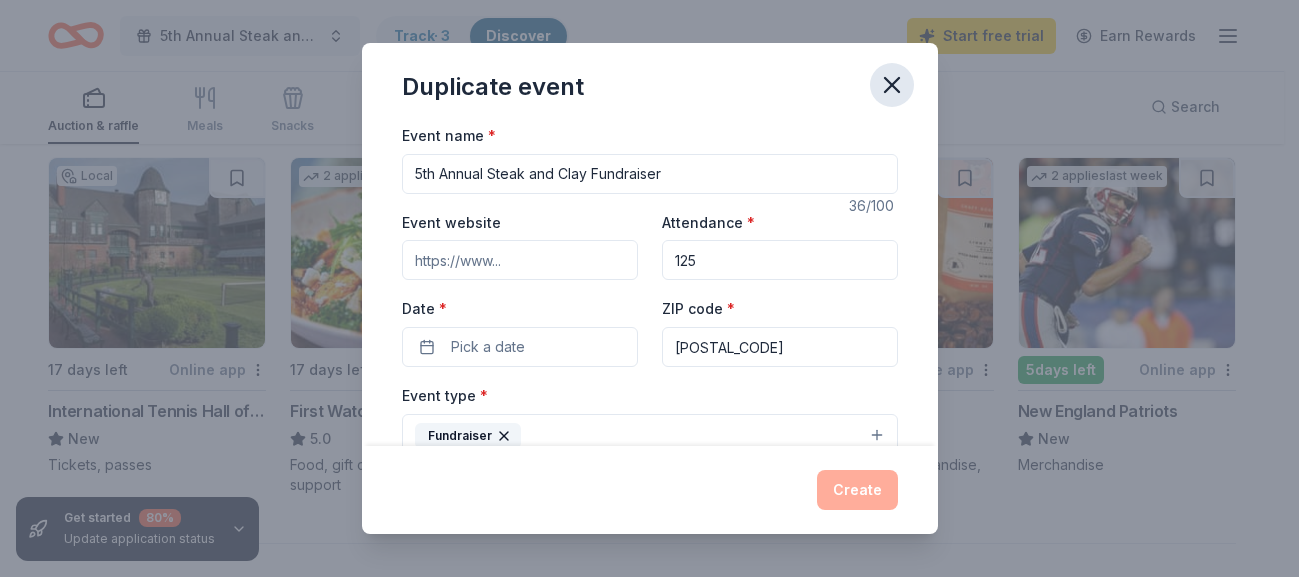 click 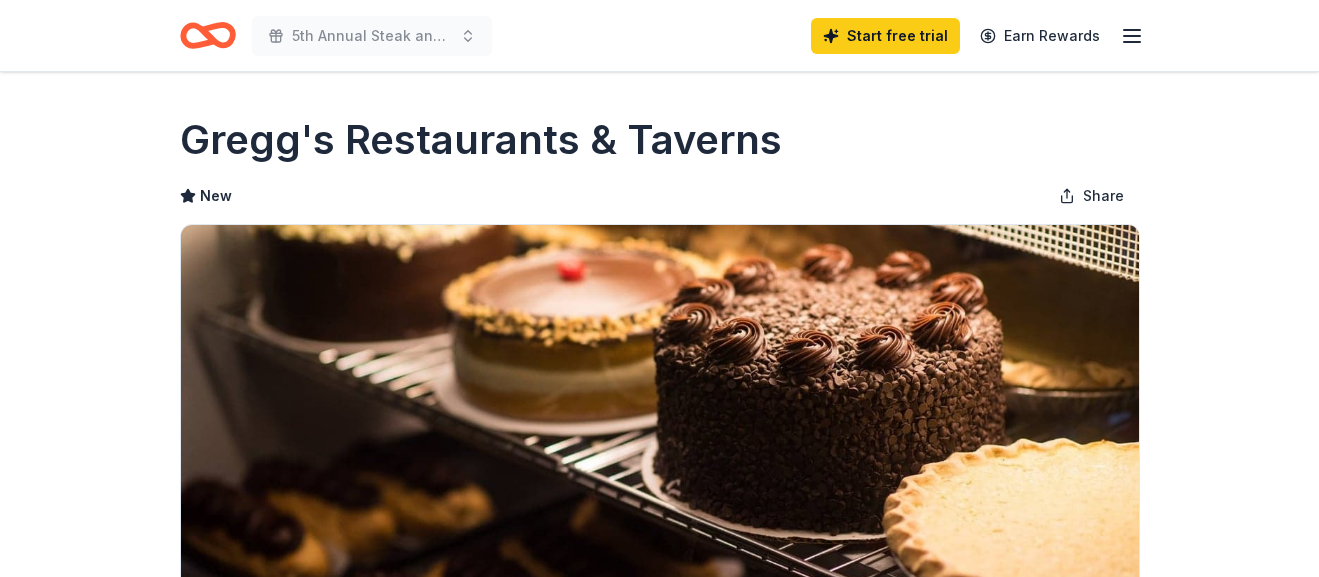 click on "5th Annual Steak and Clay Fundraiser Start free  trial Earn Rewards Due in 17 days Share Gregg's Restaurants & Taverns New Share Donating in RI (East Providence, North Kingstown, Providence, Warwick) Gregg's Restaurants & Taverns is a regional dining chain known for offering classic American comfort food, including hearty meals, desserts, and beverages. They cater to both casual dining and takeout, with a focus on home-style recipes. What they donate Food, gift card(s) Alcohol Desserts Meals Auction & raffle Snacks Donation is small & easy to send to guests Who they donate to Gregg's Restaurants & Taverns  hasn ' t listed any preferences or eligibility criteria. Start free Pro trial to view approval rates and average donation values Due in 17 days Apply Save Updated  about 2 months  ago Report a mistake New Be the first to review this company! Leave a review Similar donors 6   applies  last week 17 days left Target 4.3 Gift cards ($50-100 value, with a maximum donation of $500 per year) 2   applies  last week" at bounding box center [659, 288] 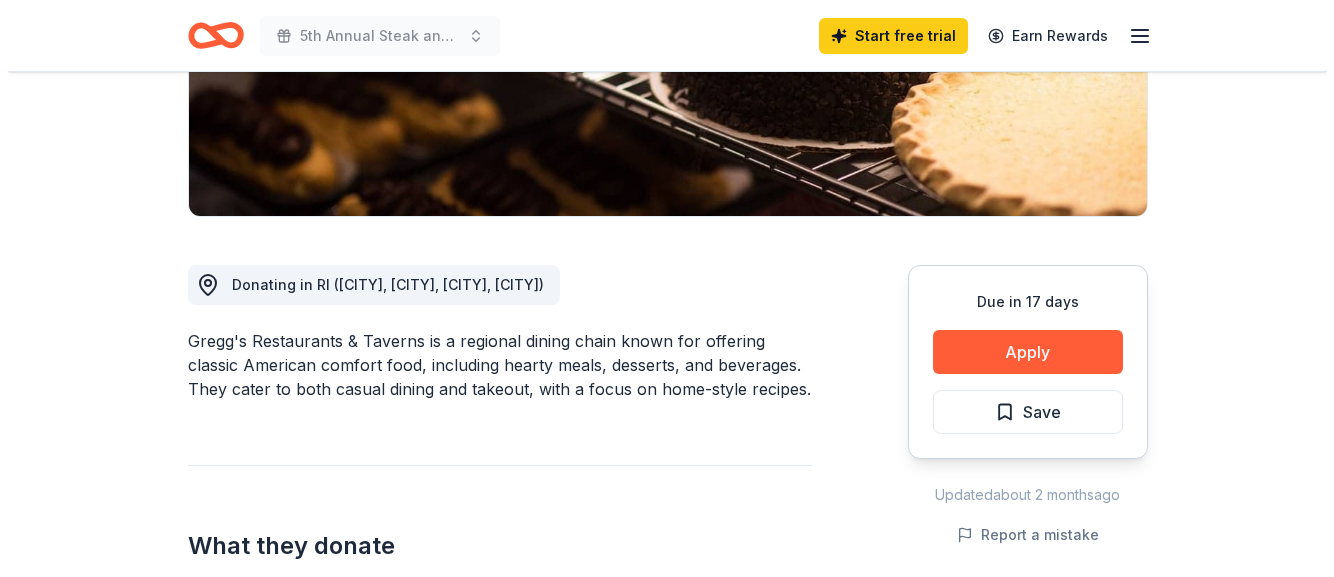 scroll, scrollTop: 391, scrollLeft: 0, axis: vertical 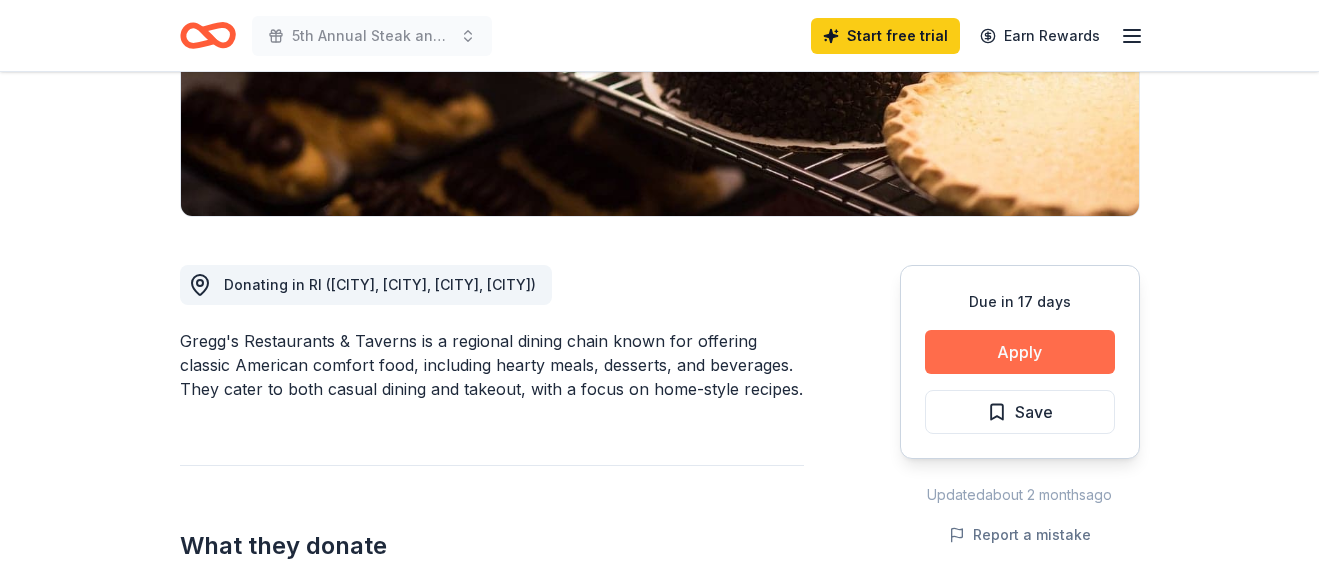 click on "Apply" at bounding box center (1020, 352) 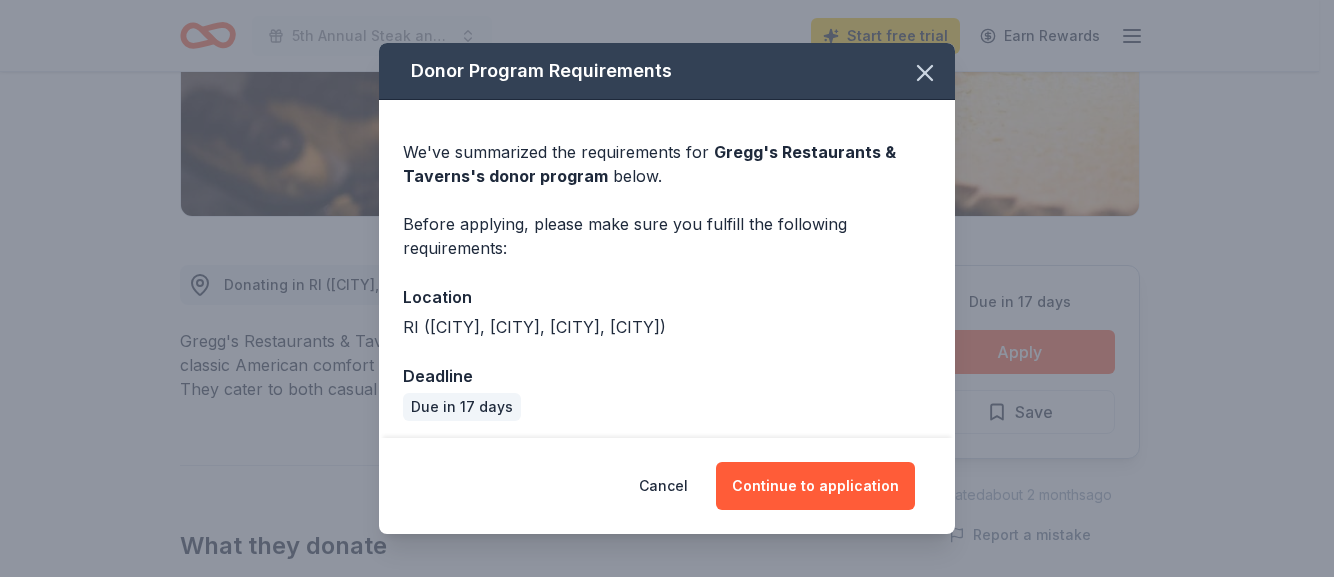 scroll, scrollTop: 7, scrollLeft: 0, axis: vertical 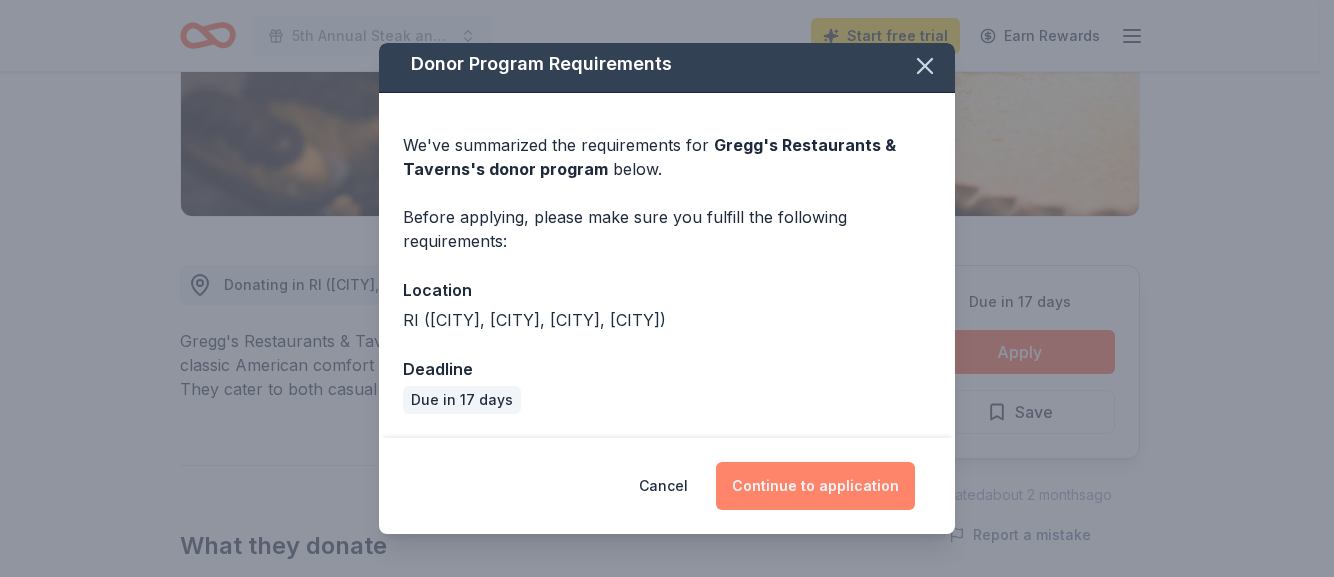 click on "Continue to application" at bounding box center (815, 486) 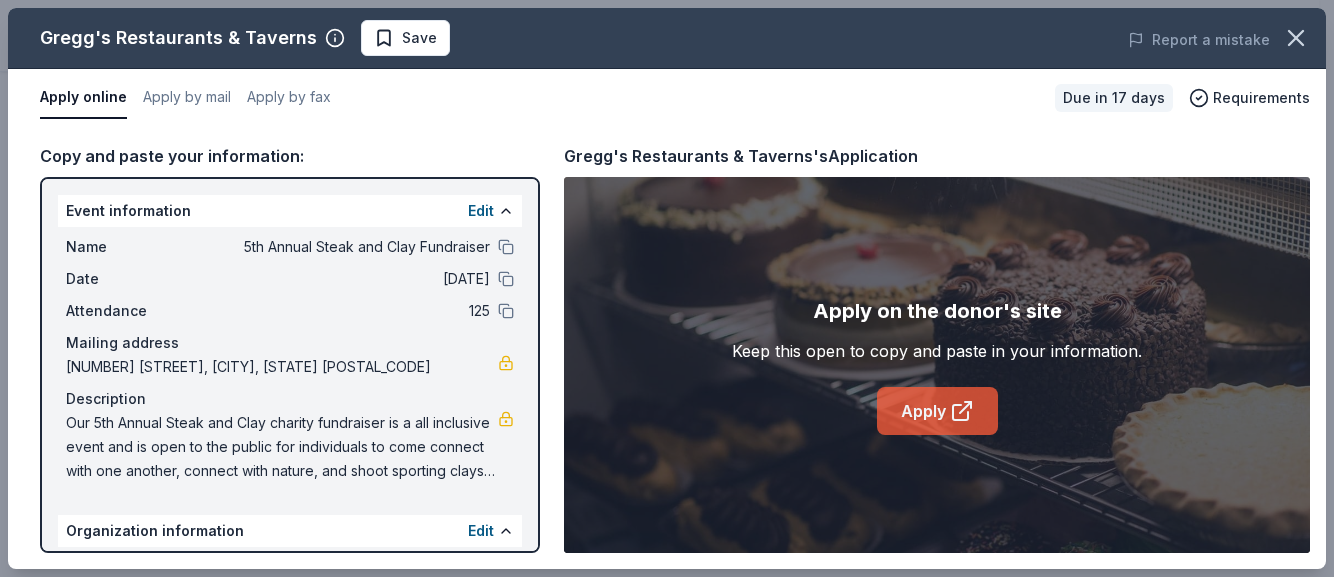click on "Apply" at bounding box center (937, 411) 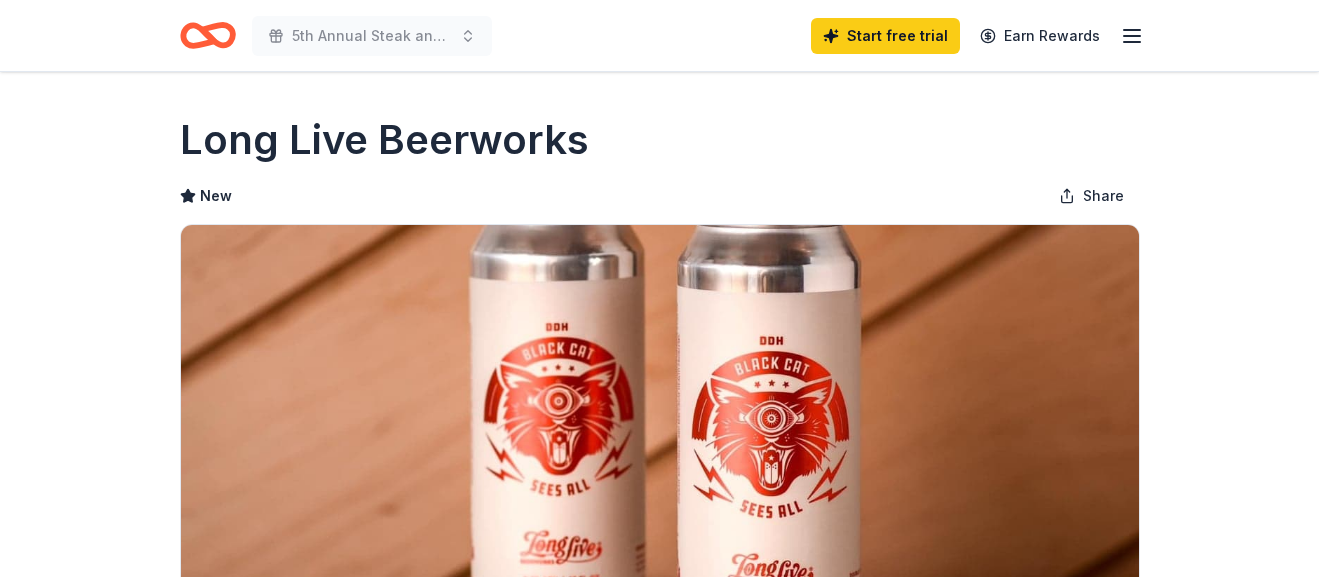 scroll, scrollTop: 0, scrollLeft: 0, axis: both 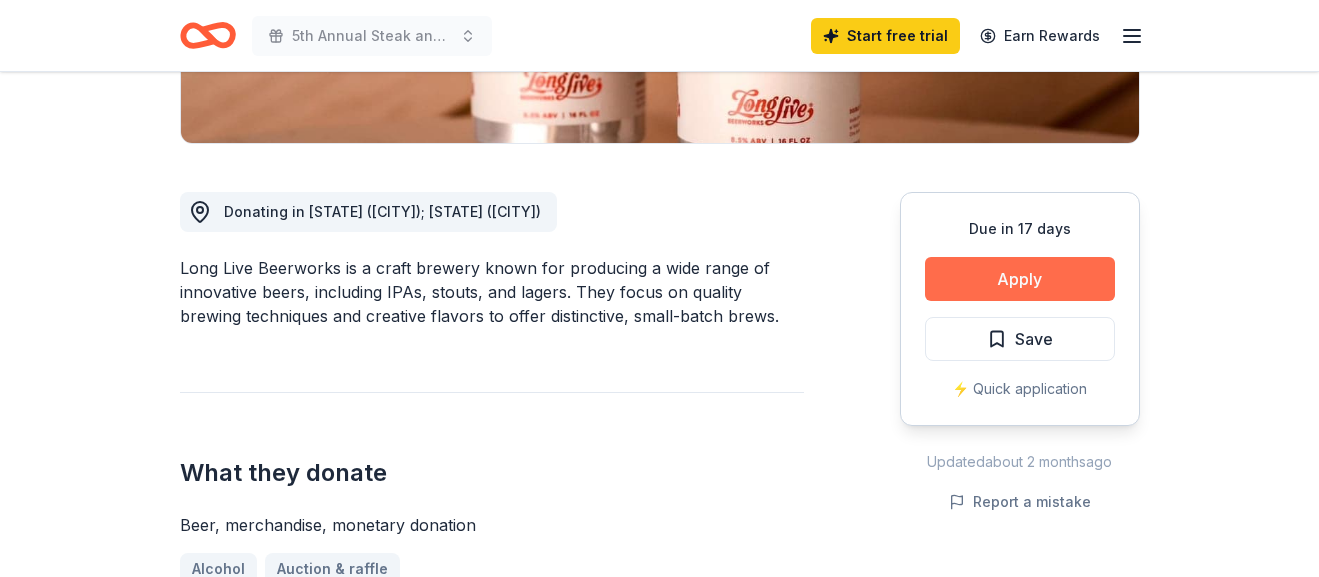 click on "Apply" at bounding box center (1020, 279) 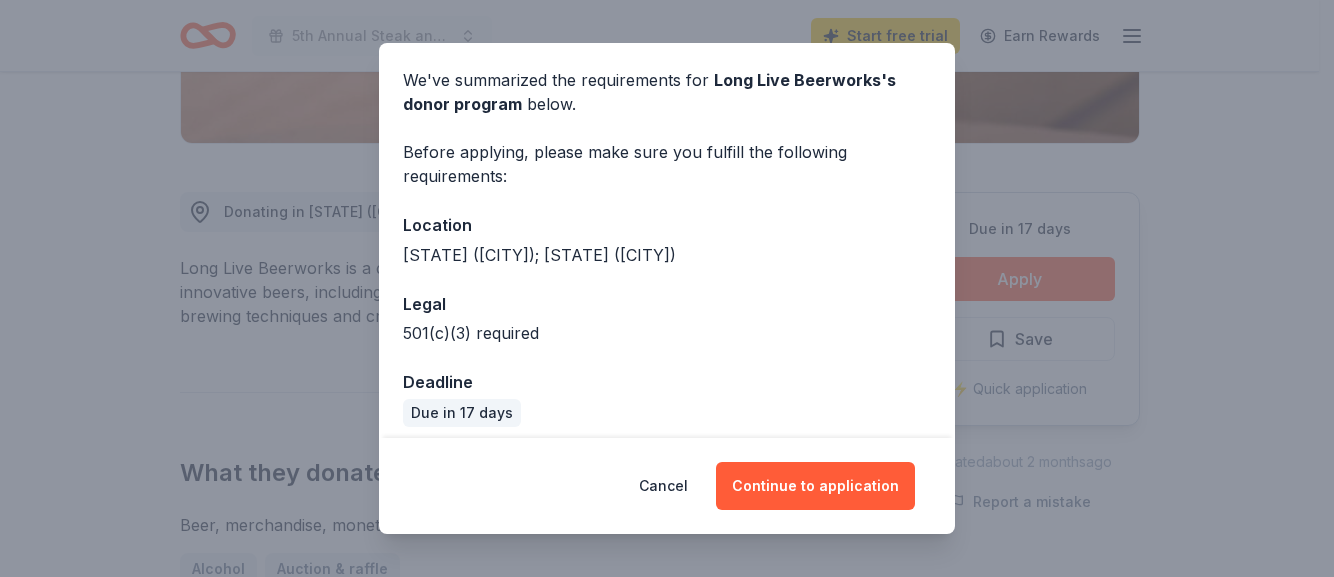 scroll, scrollTop: 85, scrollLeft: 0, axis: vertical 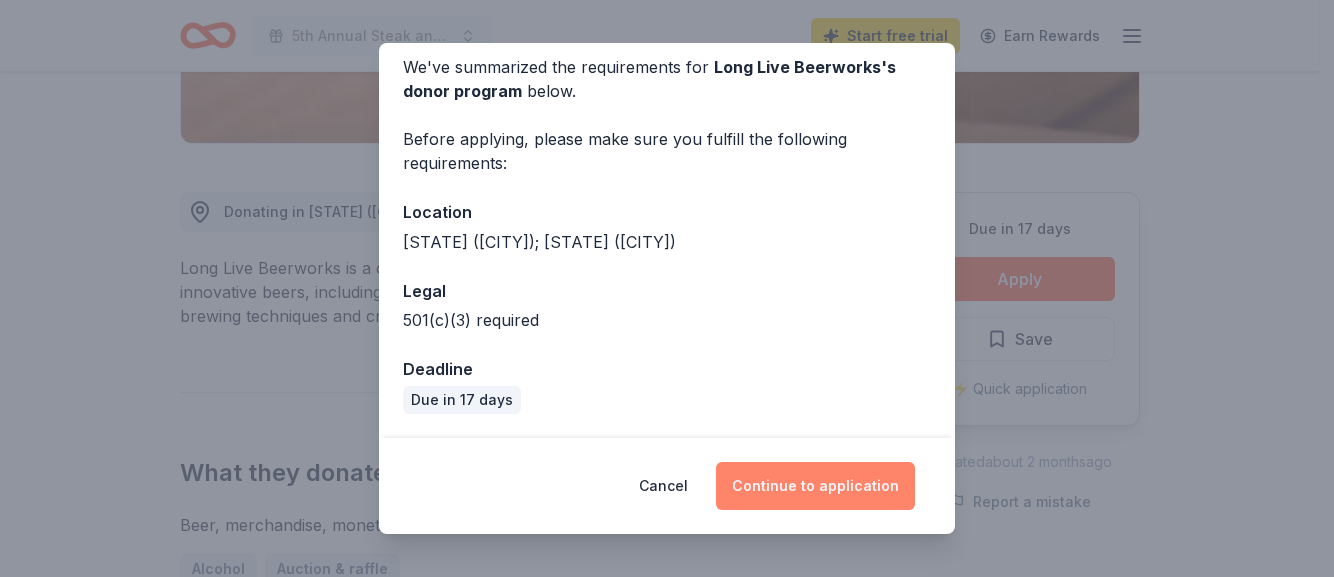 click on "Continue to application" at bounding box center [815, 486] 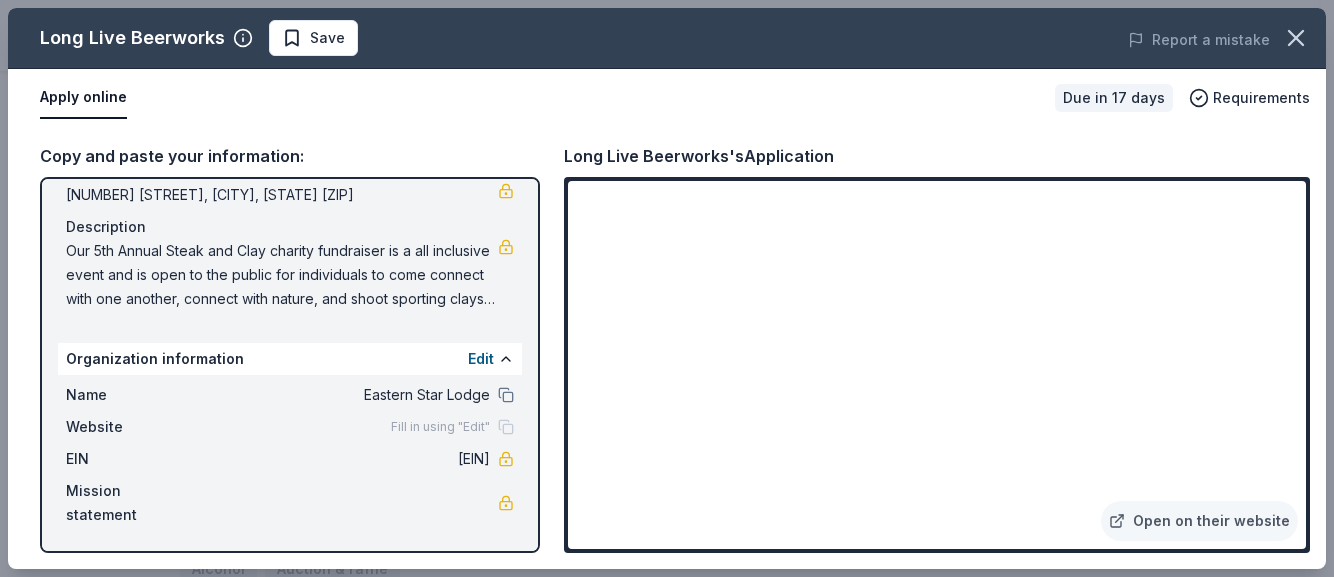 scroll, scrollTop: 0, scrollLeft: 0, axis: both 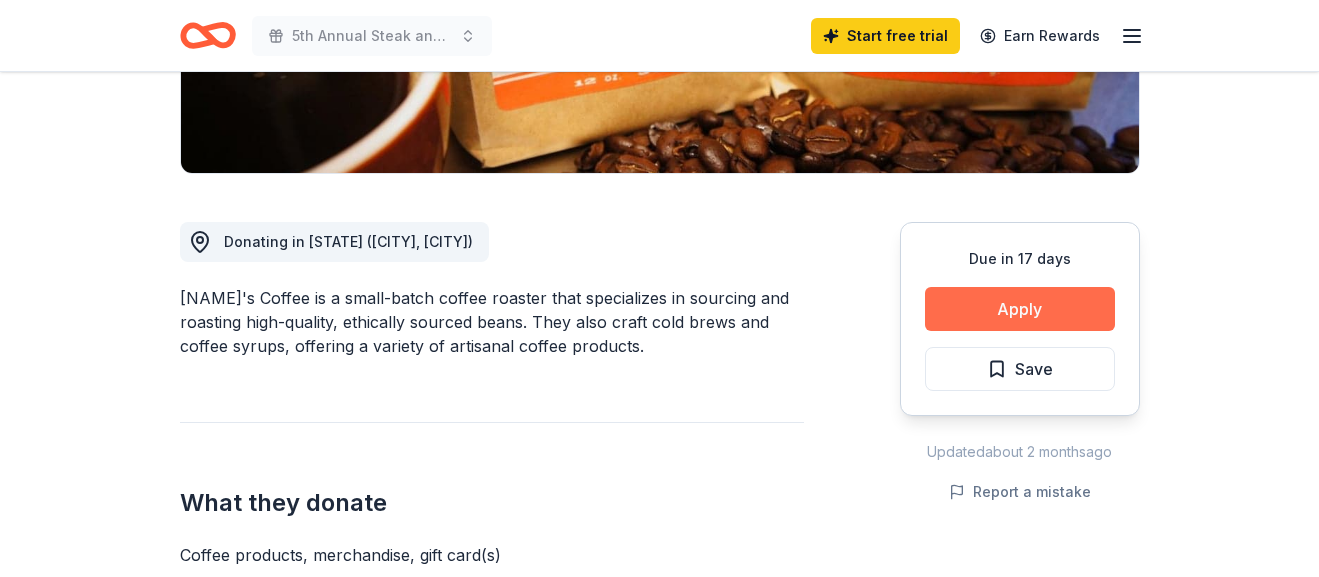 click on "Apply" at bounding box center [1020, 309] 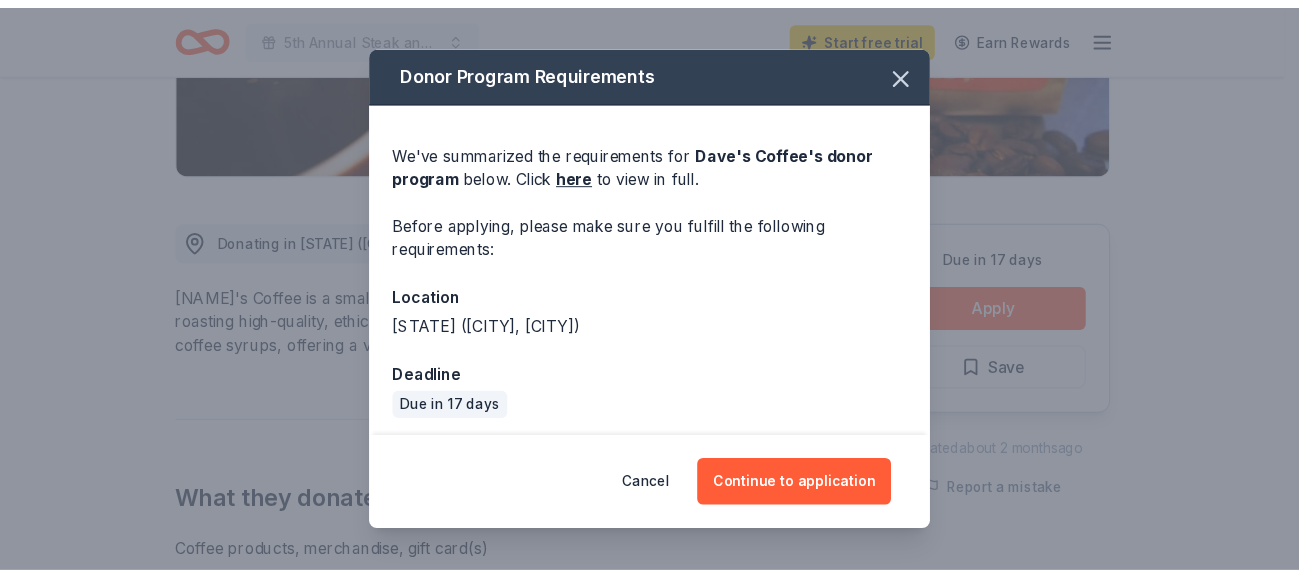 scroll, scrollTop: 7, scrollLeft: 0, axis: vertical 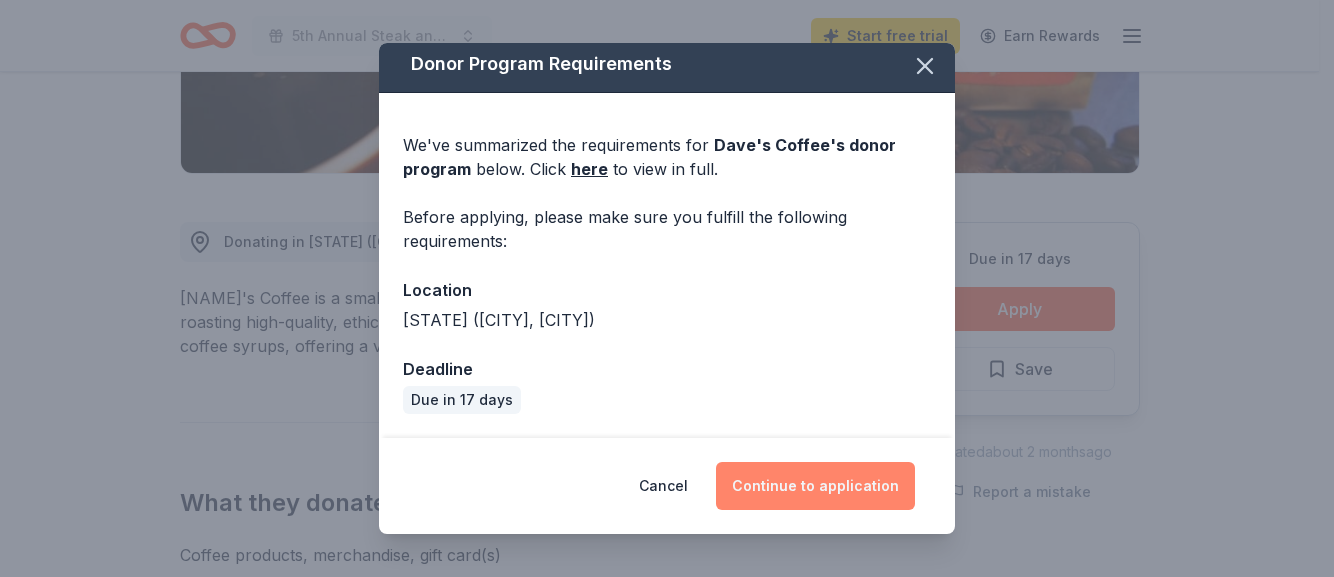 click on "Continue to application" at bounding box center (815, 486) 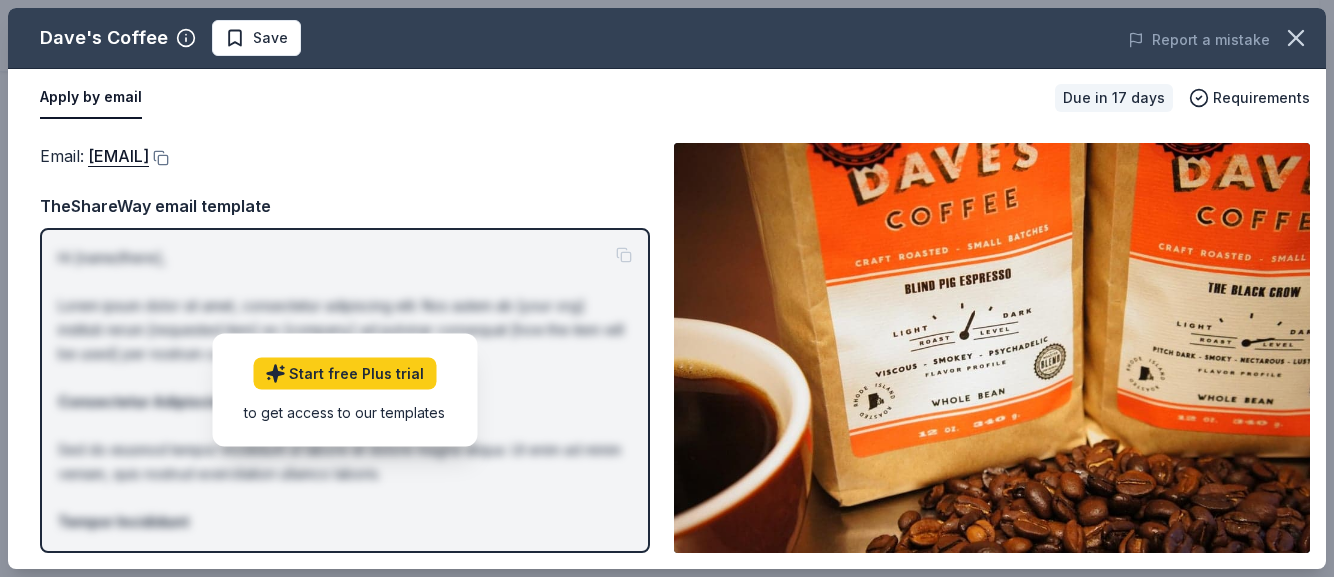 click at bounding box center [992, 348] 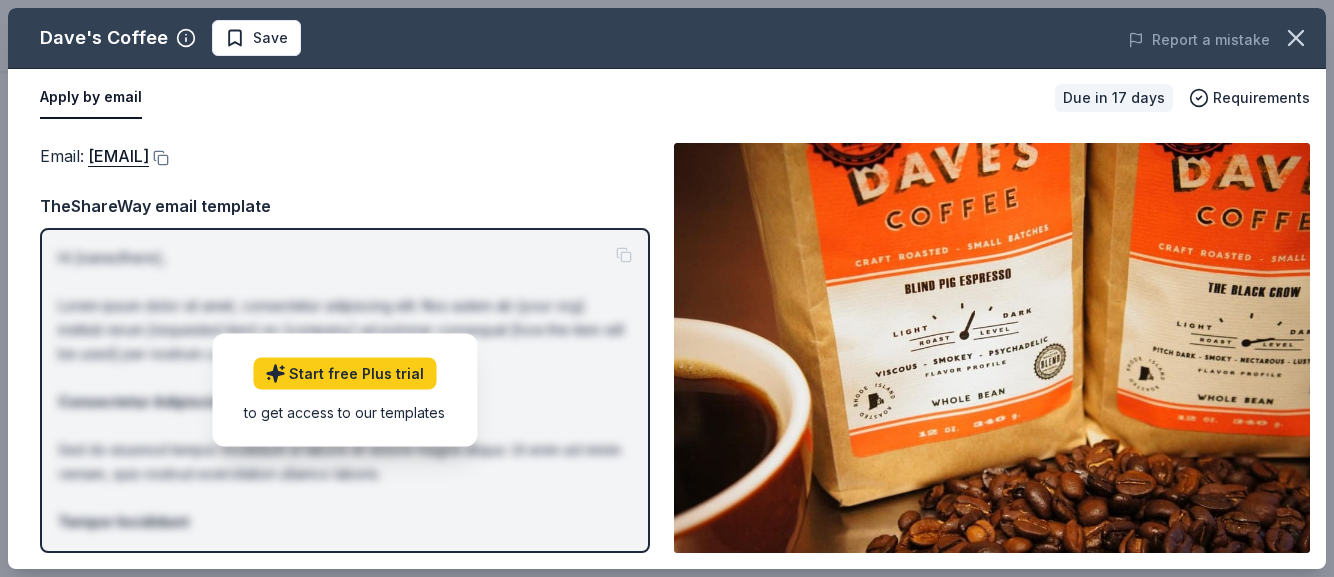 click at bounding box center [992, 348] 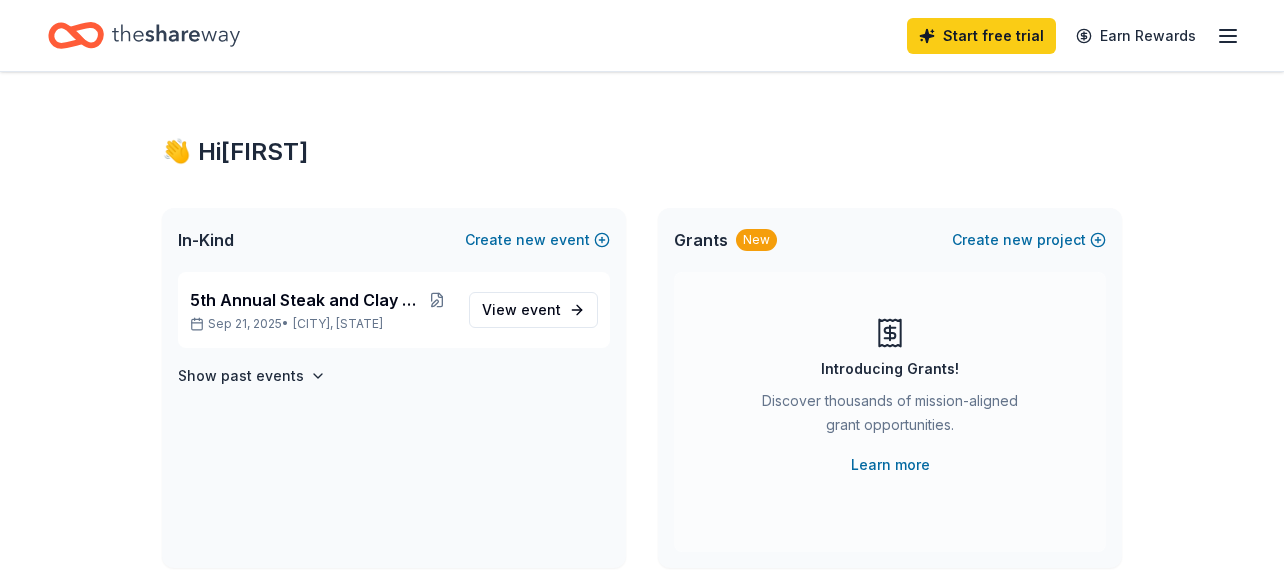 scroll, scrollTop: 0, scrollLeft: 0, axis: both 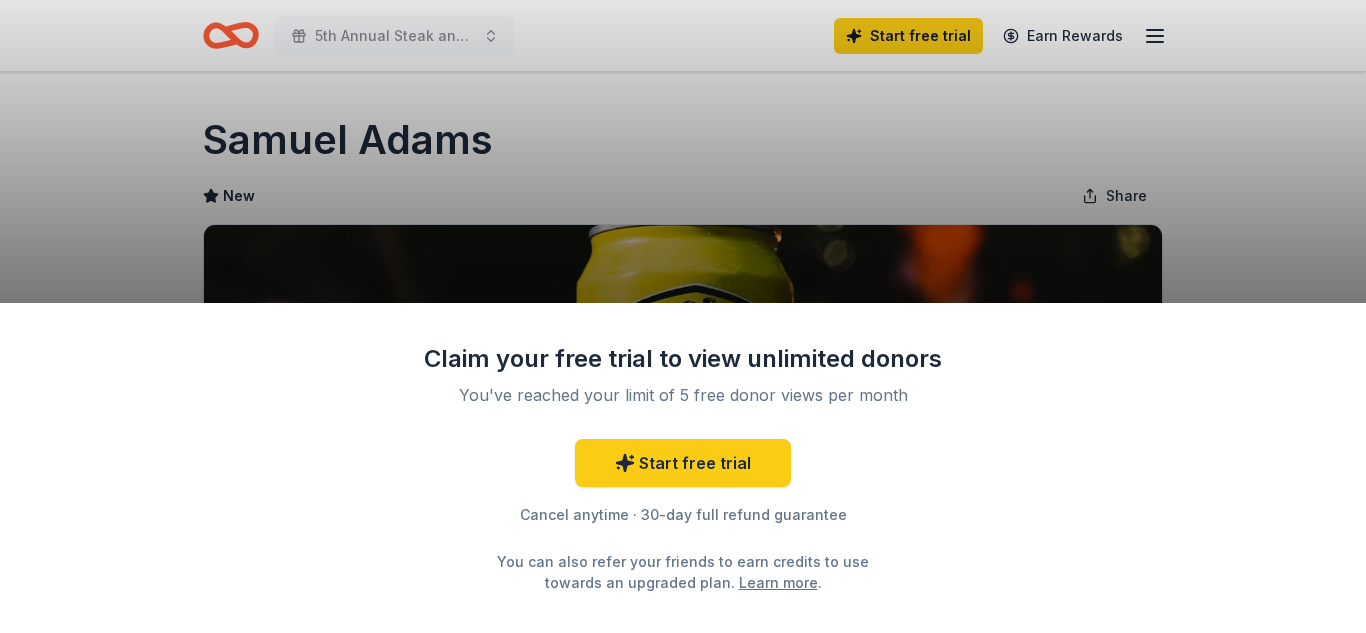 click on "Claim your free trial to view unlimited donors You've reached your limit of 5 free donor views per month Start free  trial Cancel anytime · 30-day full refund guarantee You can also refer your friends to earn credits to use towards an upgraded plan.   Learn more ." at bounding box center [683, 316] 